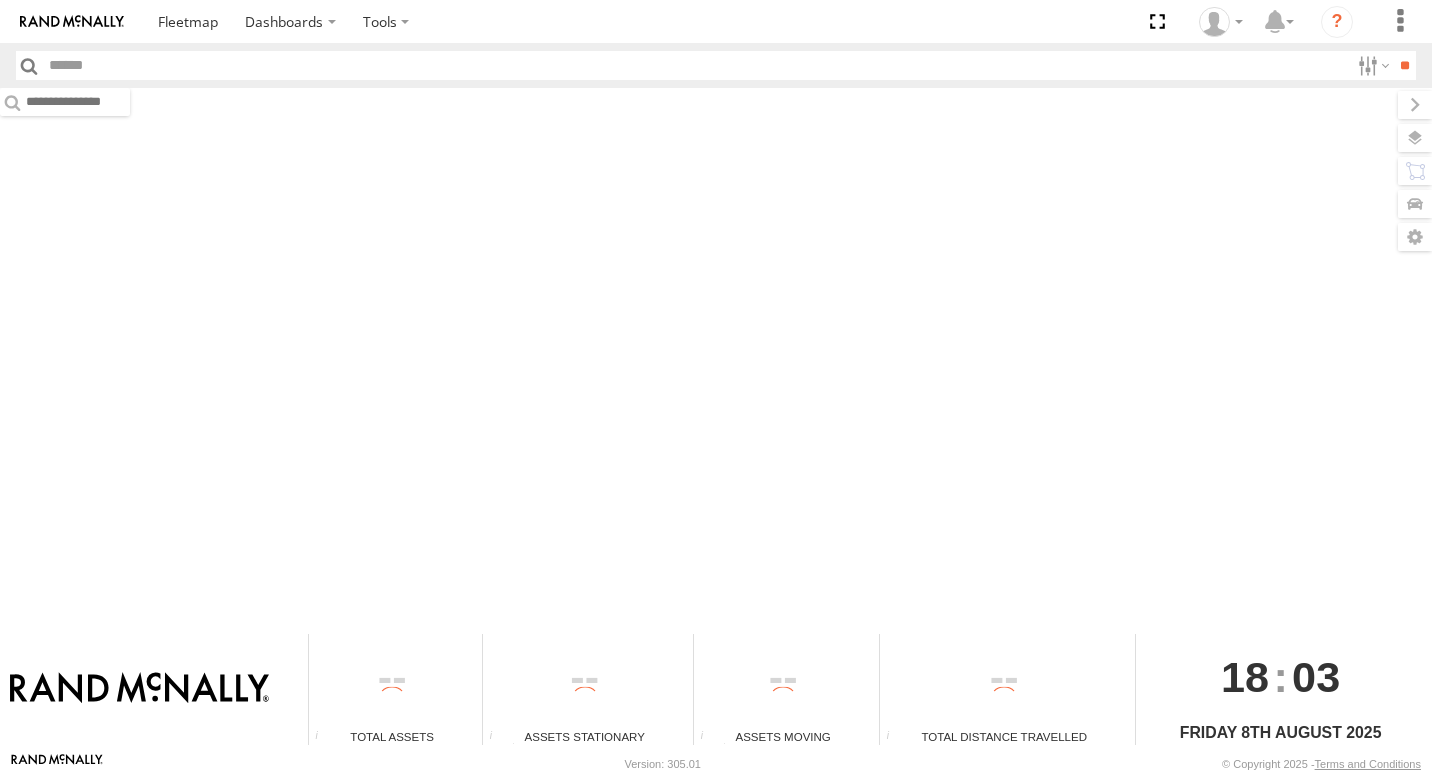 scroll, scrollTop: 0, scrollLeft: 0, axis: both 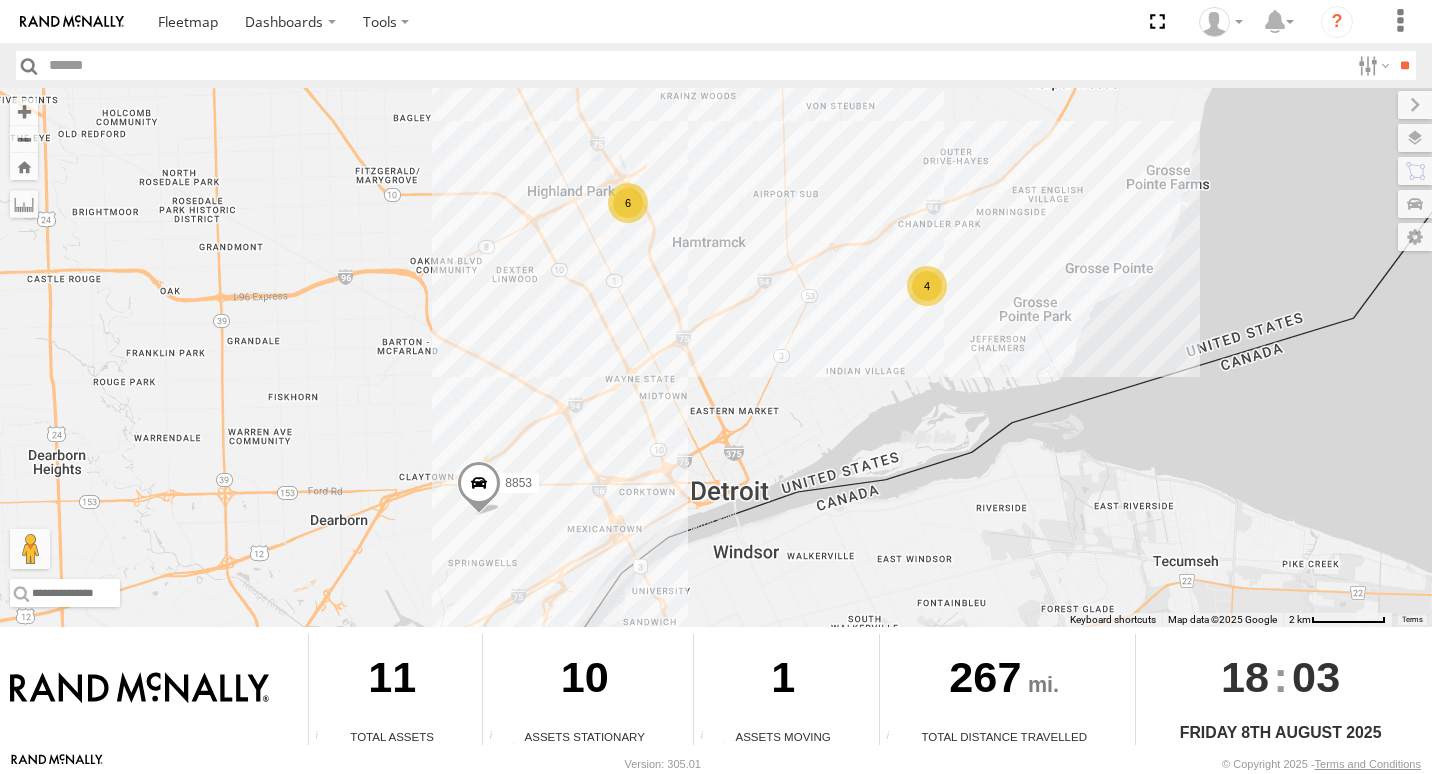 click on "4" at bounding box center (927, 286) 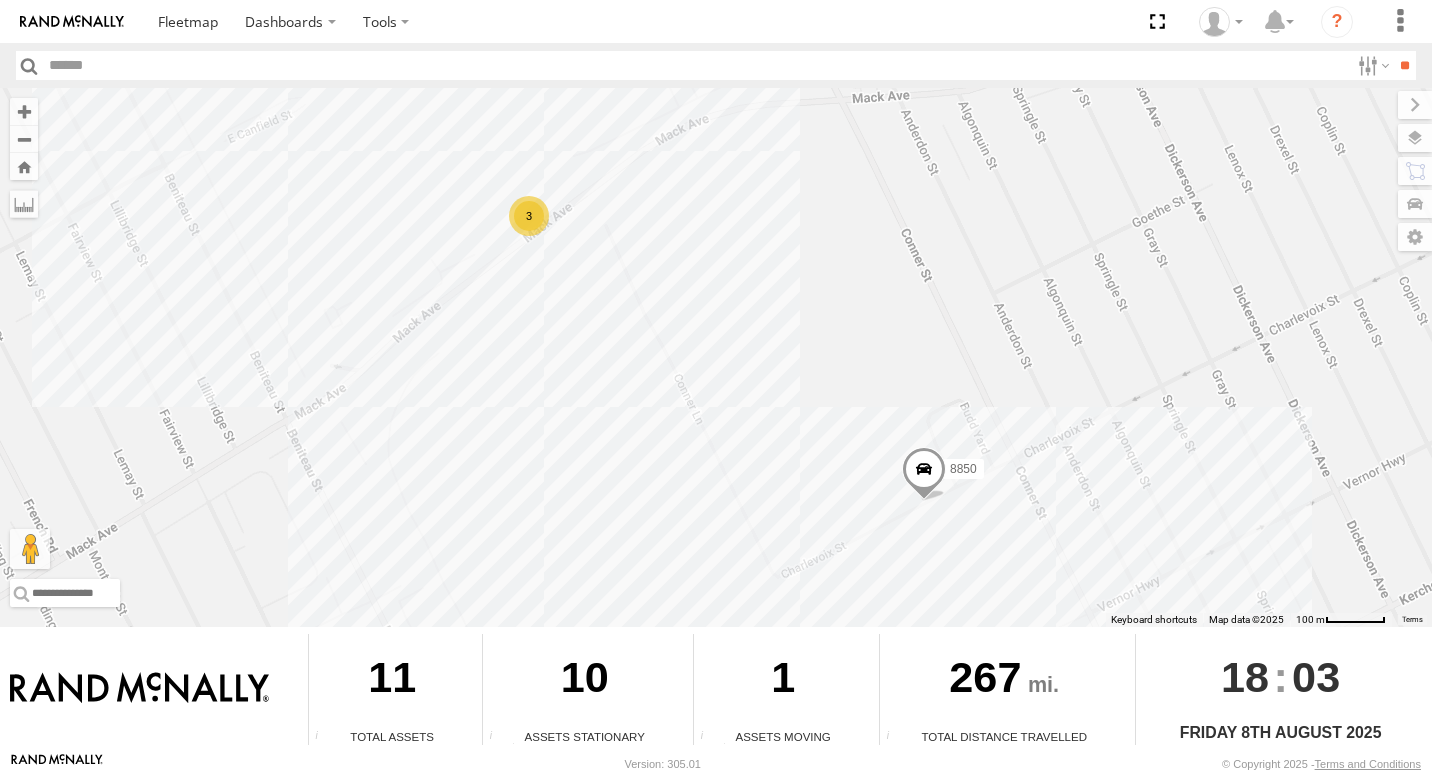 click on "3" at bounding box center [529, 216] 